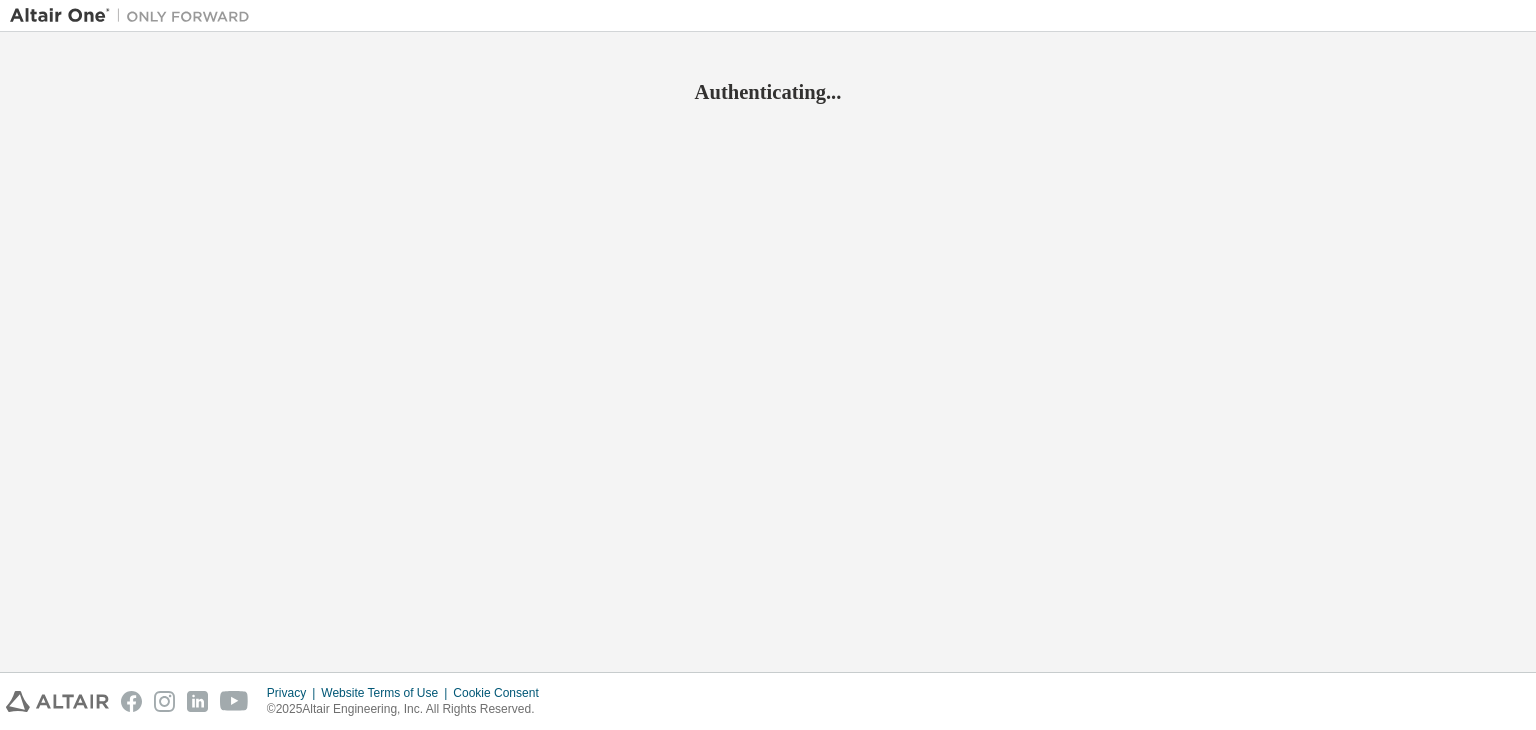 scroll, scrollTop: 0, scrollLeft: 0, axis: both 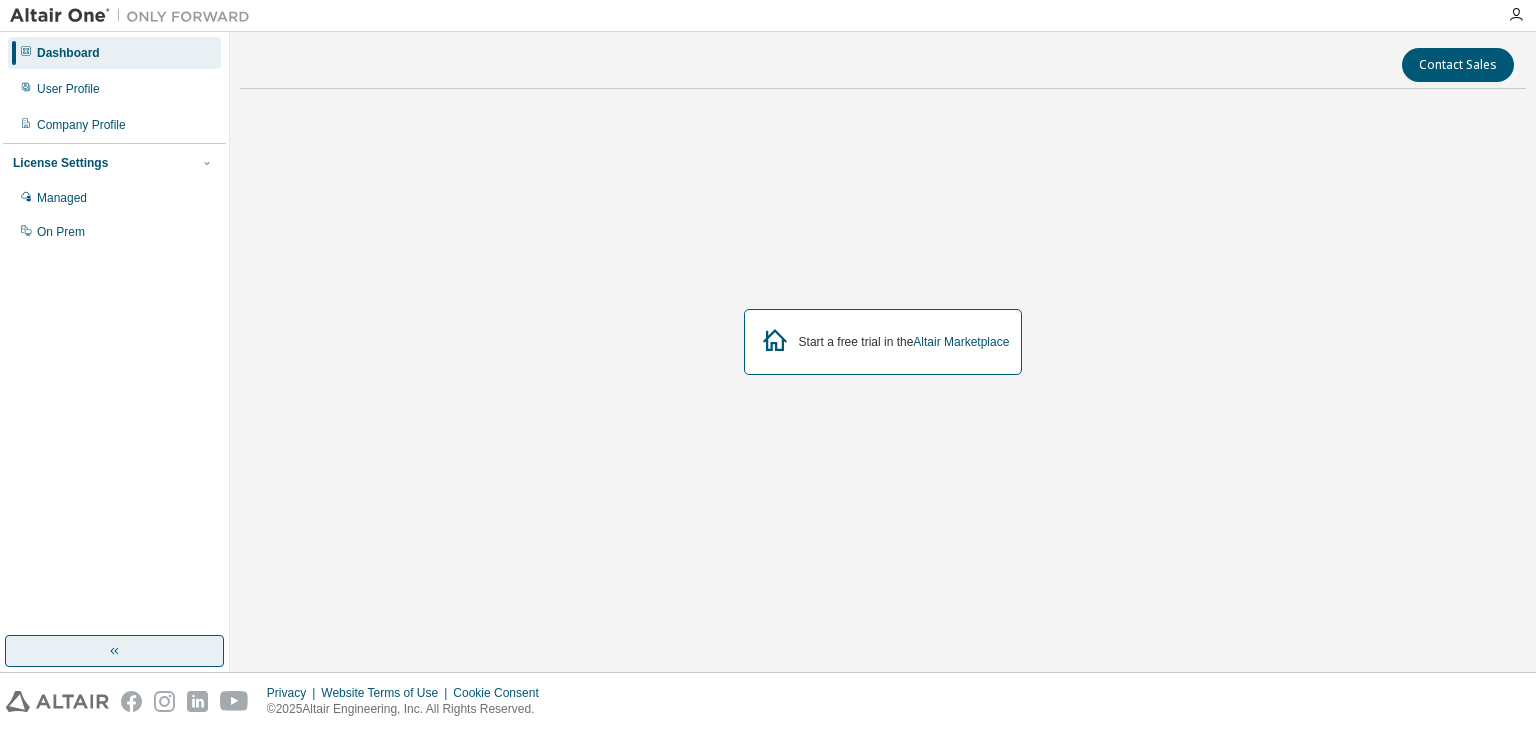 click at bounding box center [114, 651] 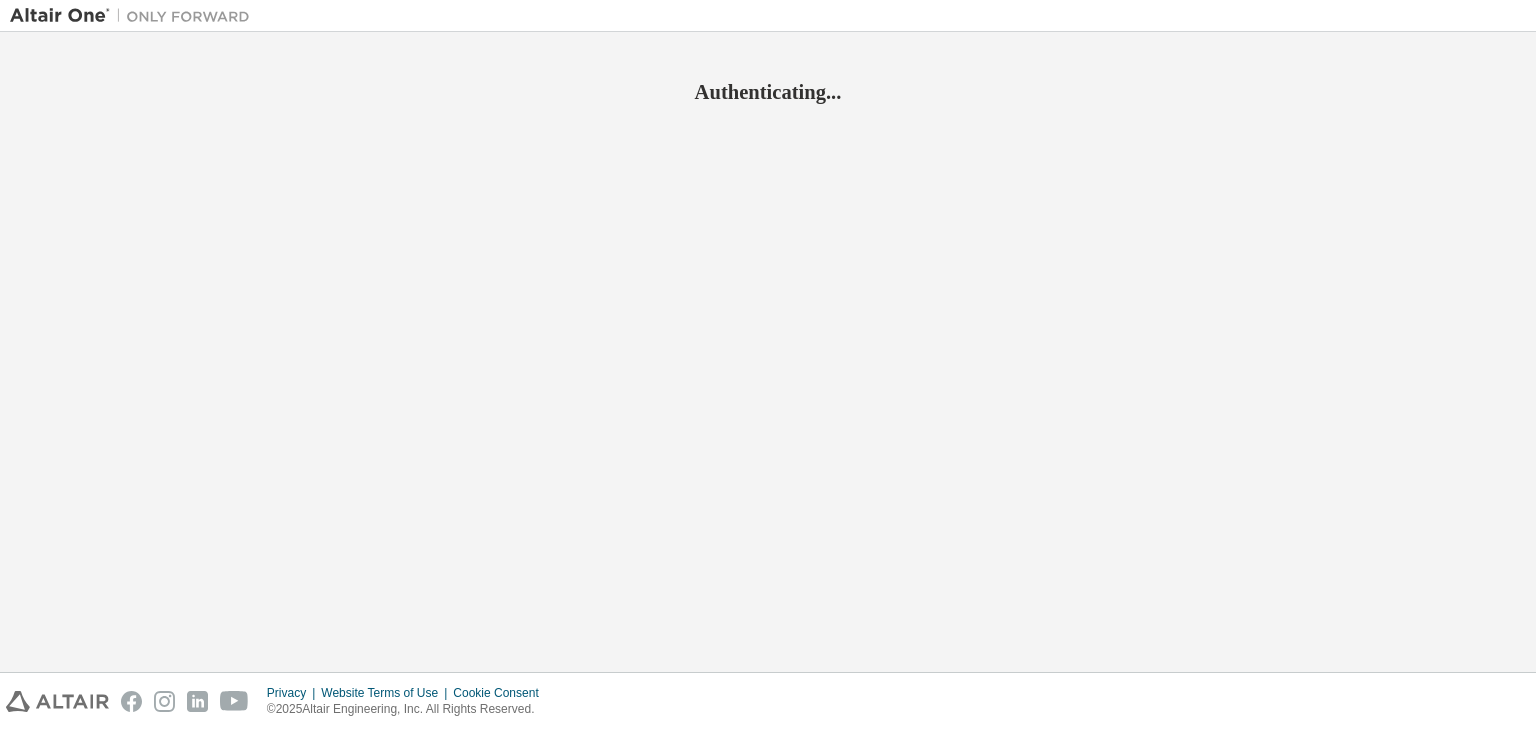 scroll, scrollTop: 0, scrollLeft: 0, axis: both 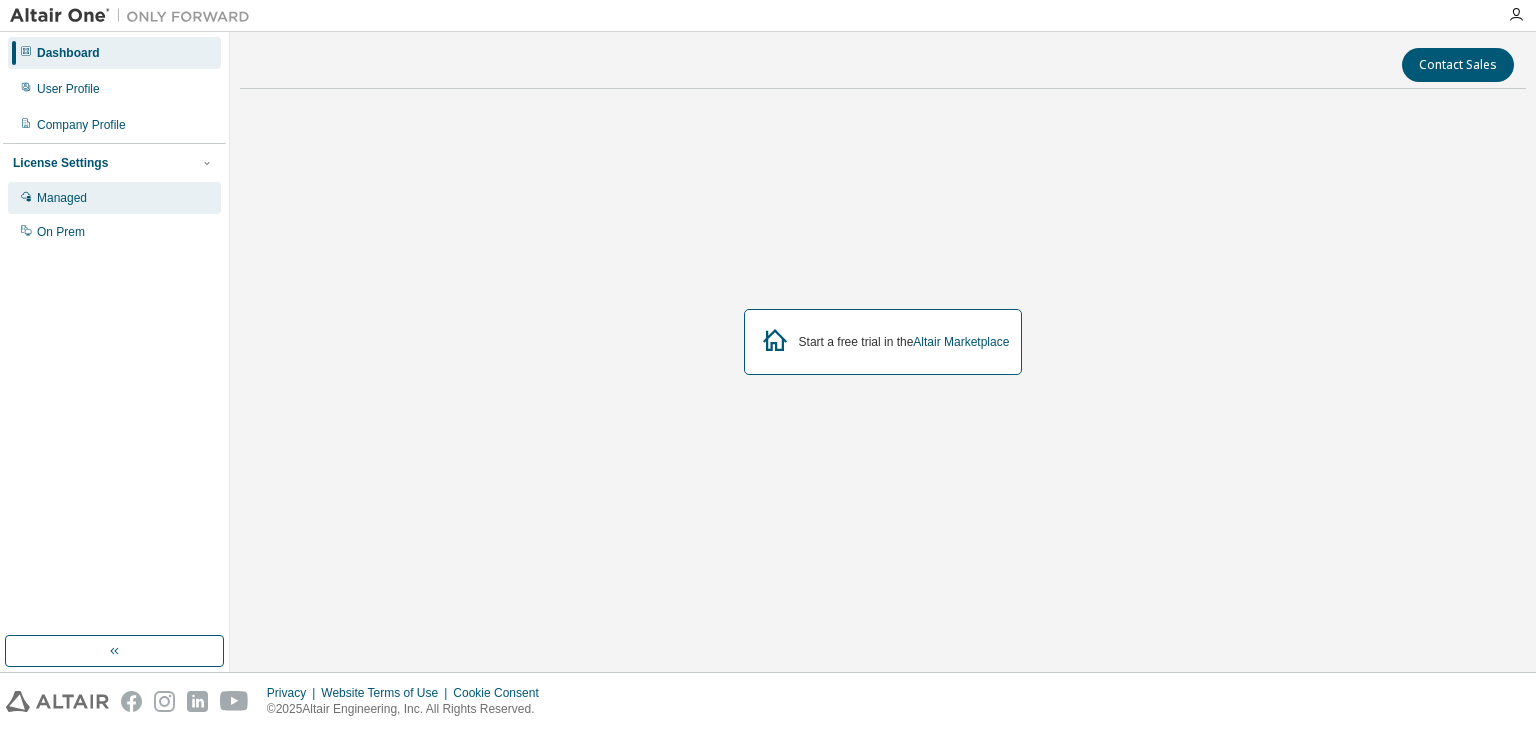 click on "Managed" at bounding box center [114, 198] 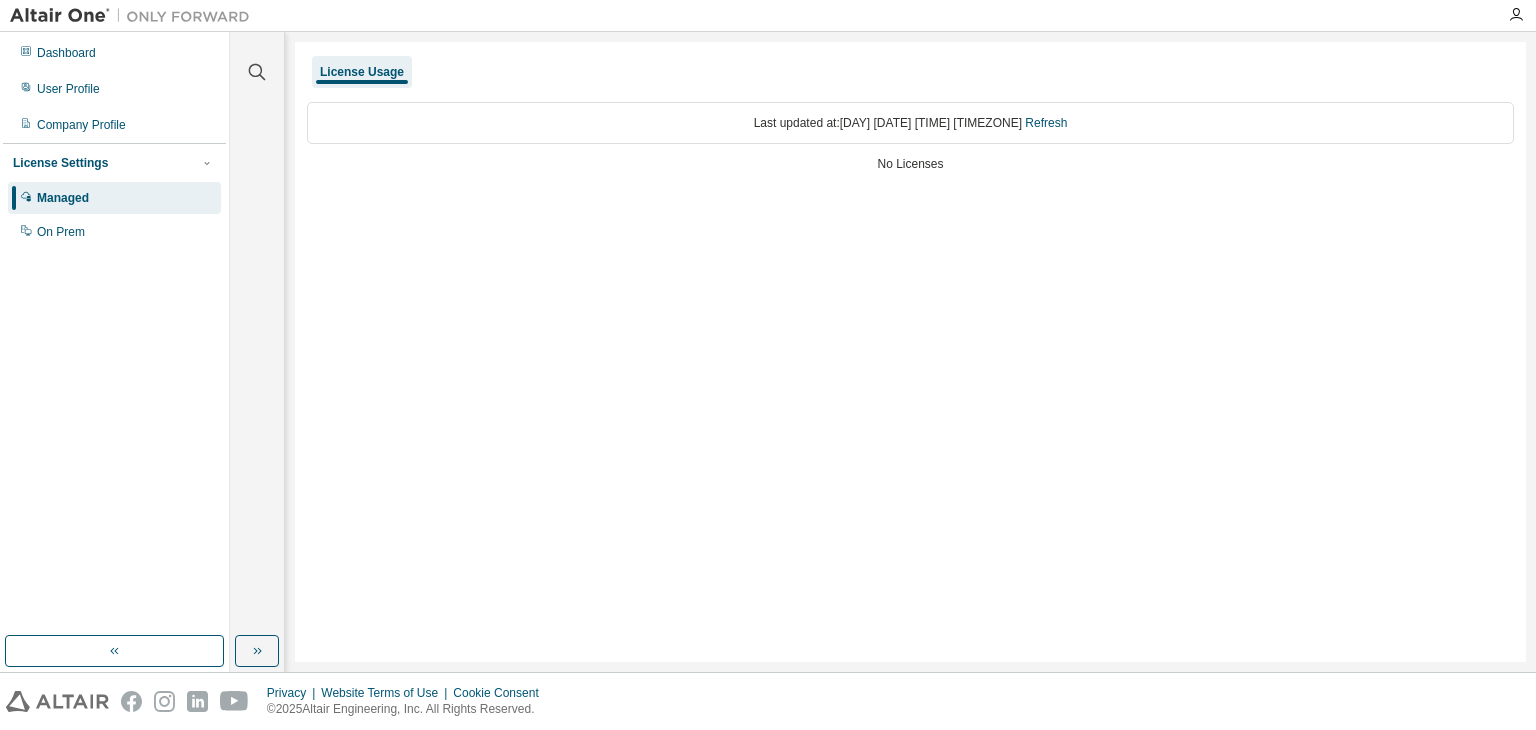 click on "License Usage" at bounding box center [362, 72] 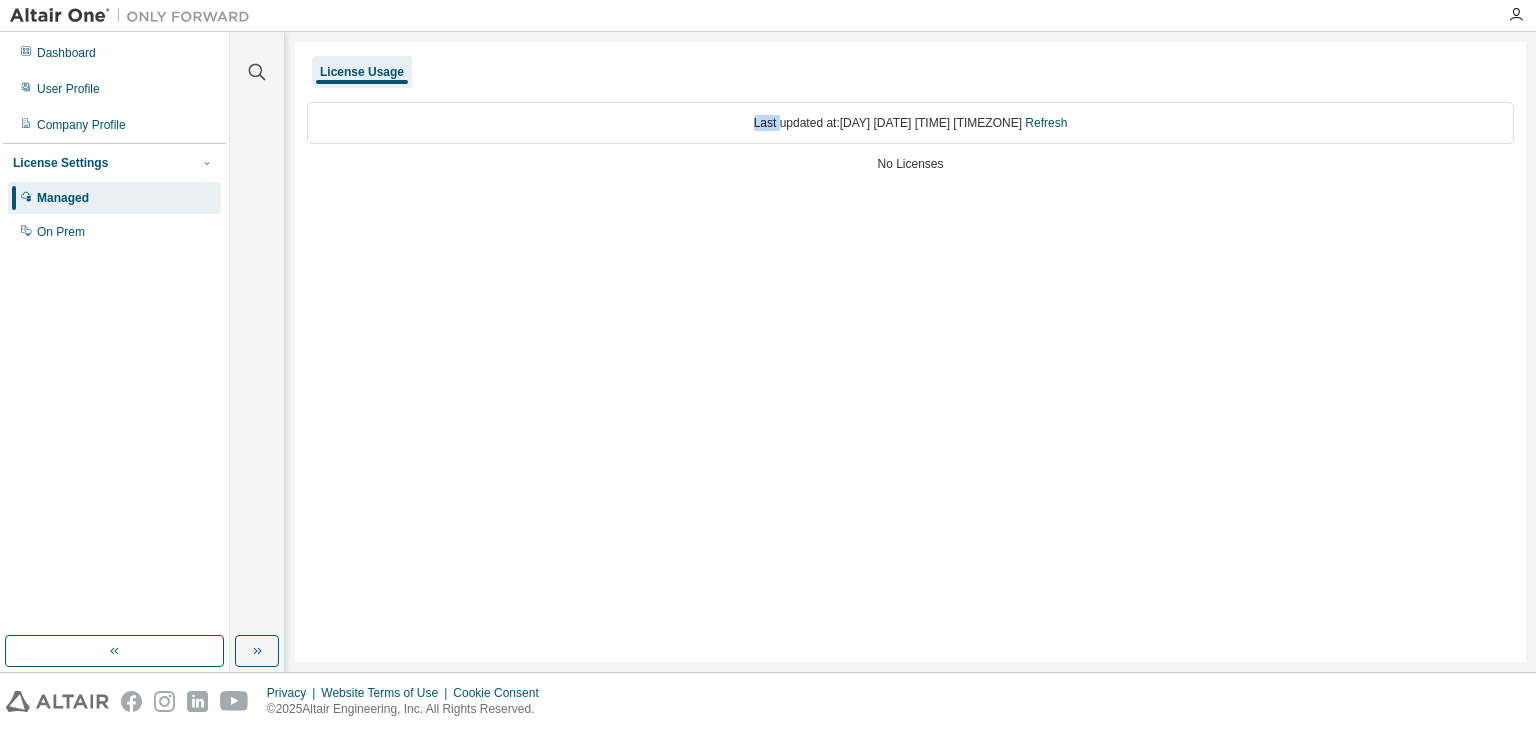 click on "Last updated at:  [DAY] [DATE] [TIME] [TIMEZONE]   Refresh" at bounding box center [910, 123] 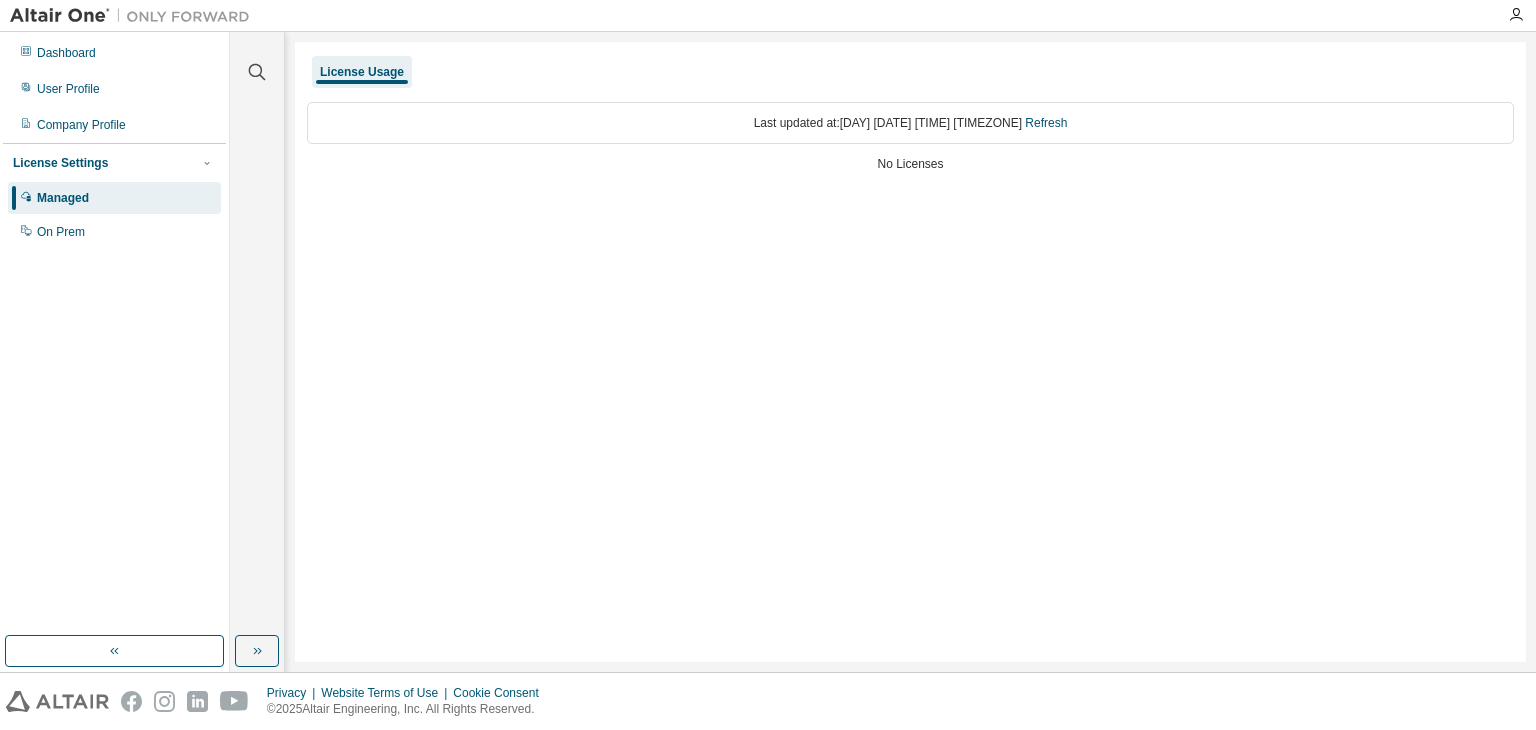 click on "License Usage Last updated at:  [DAY] [DATE] [TIME] [TIMEZONE]   Refresh No Licenses" at bounding box center (910, 352) 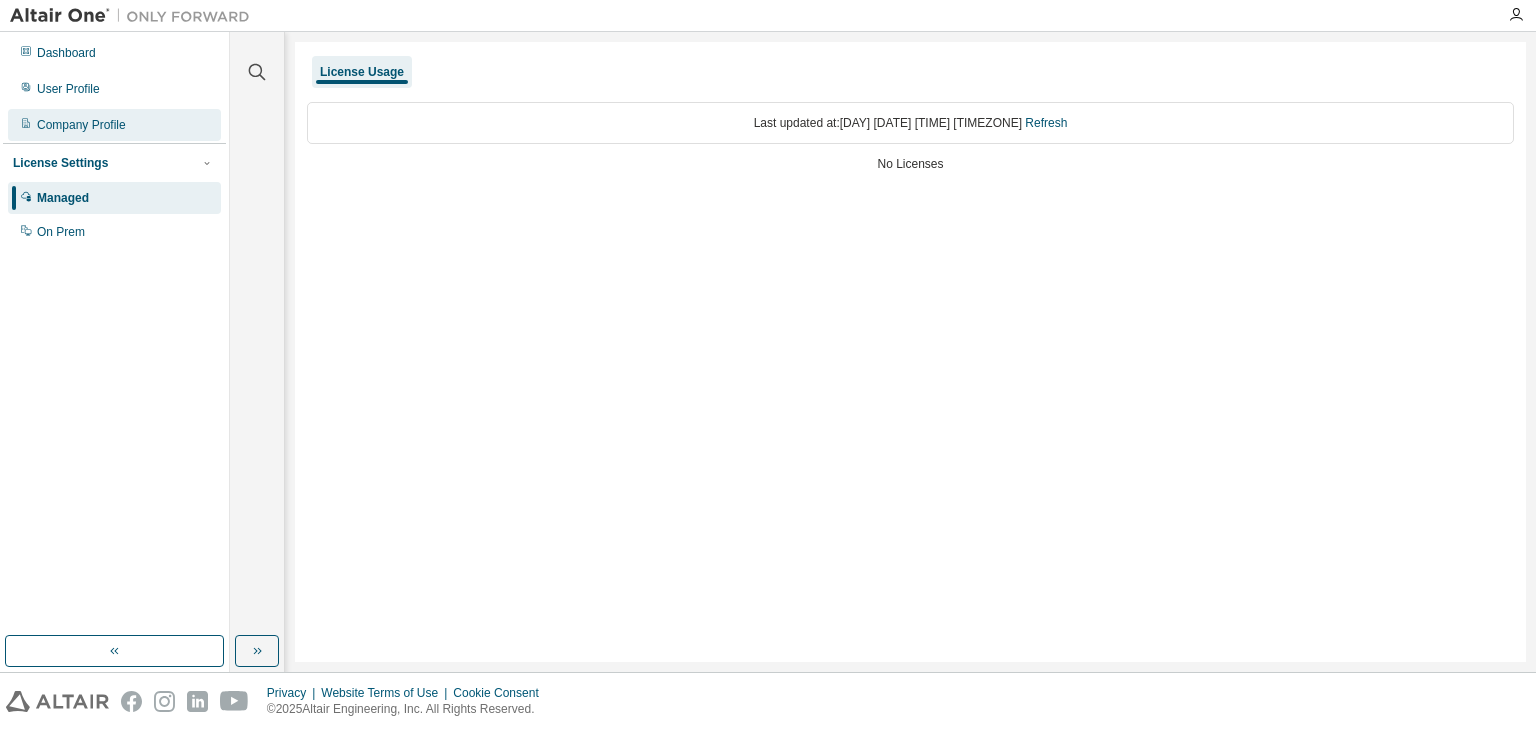 click on "Company Profile" at bounding box center [81, 125] 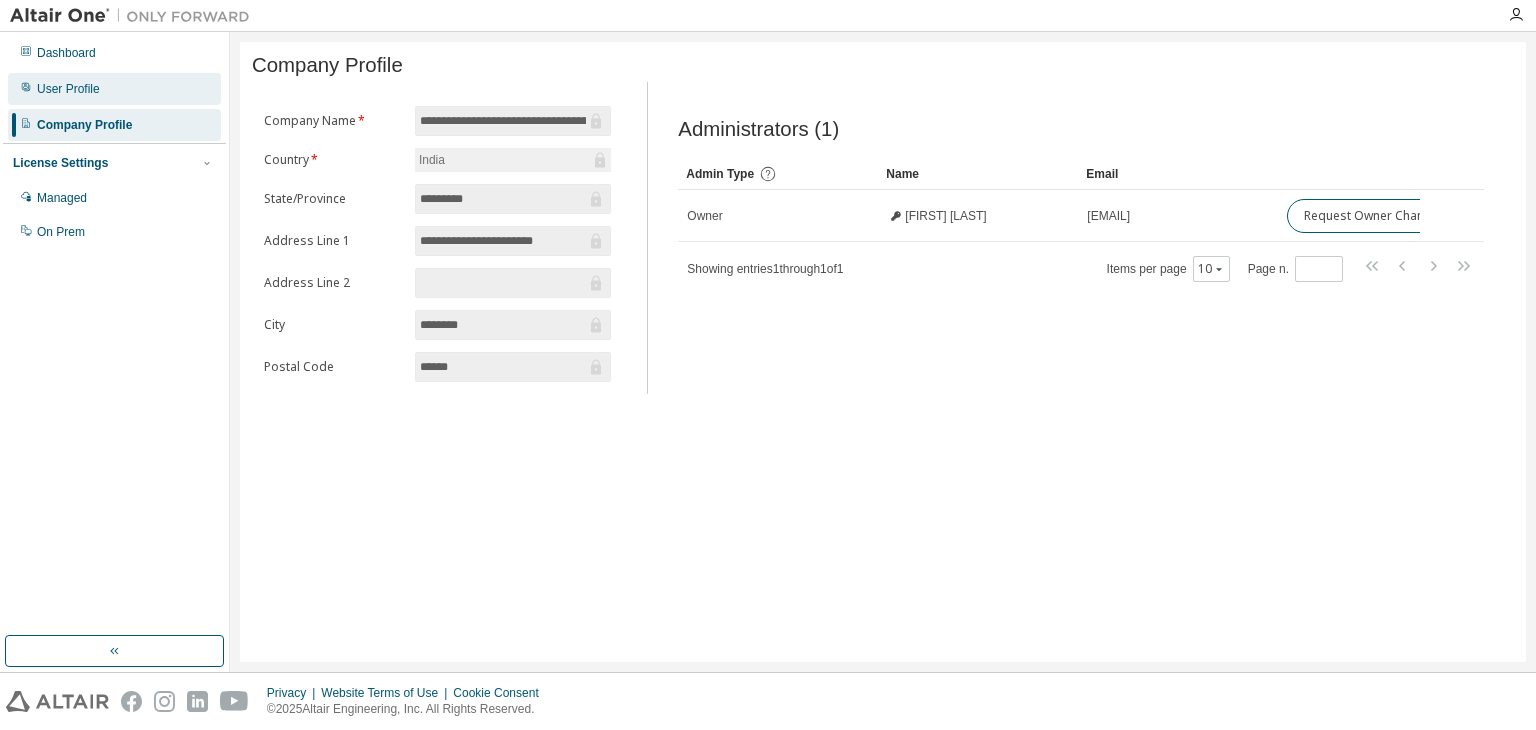 click on "User Profile" at bounding box center (114, 89) 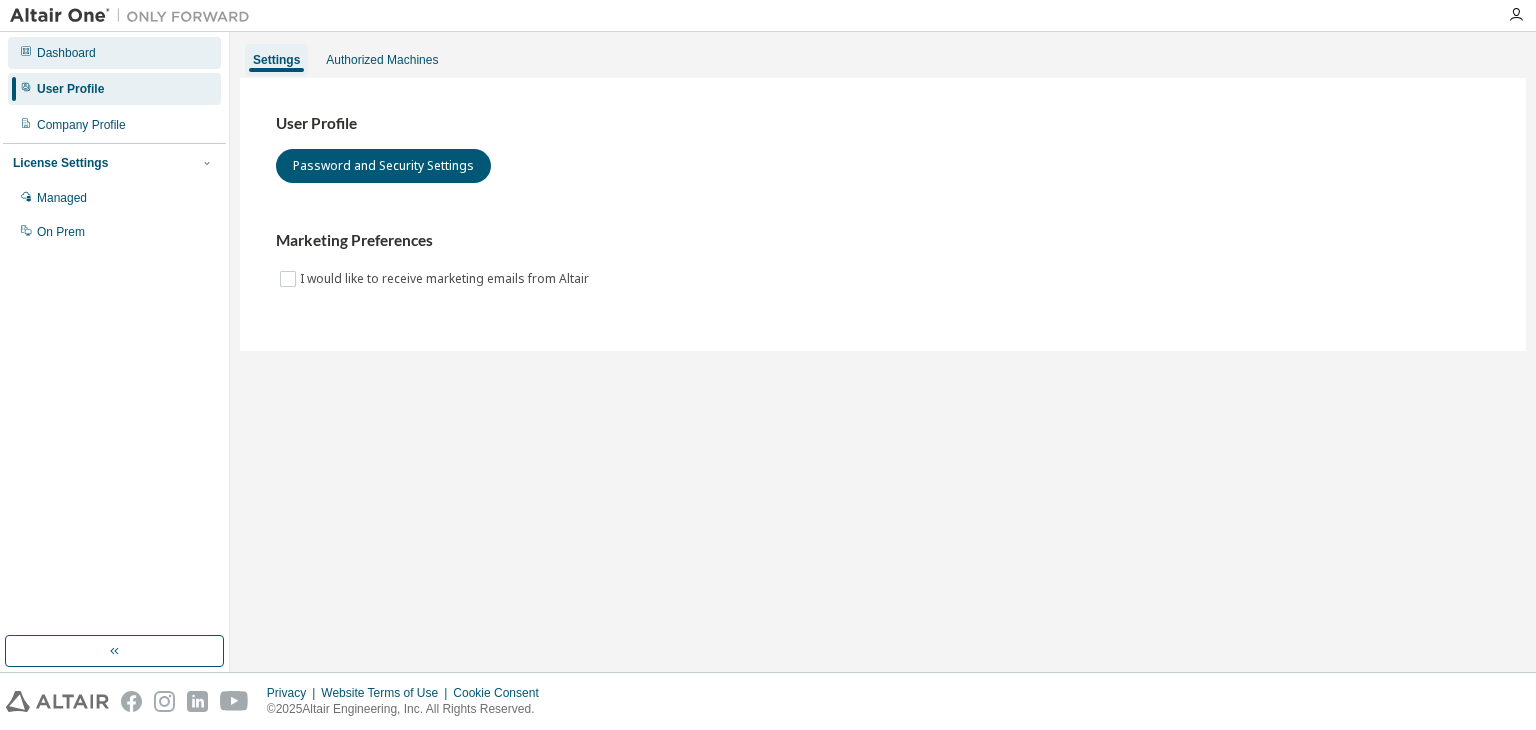 click on "Dashboard" at bounding box center [66, 53] 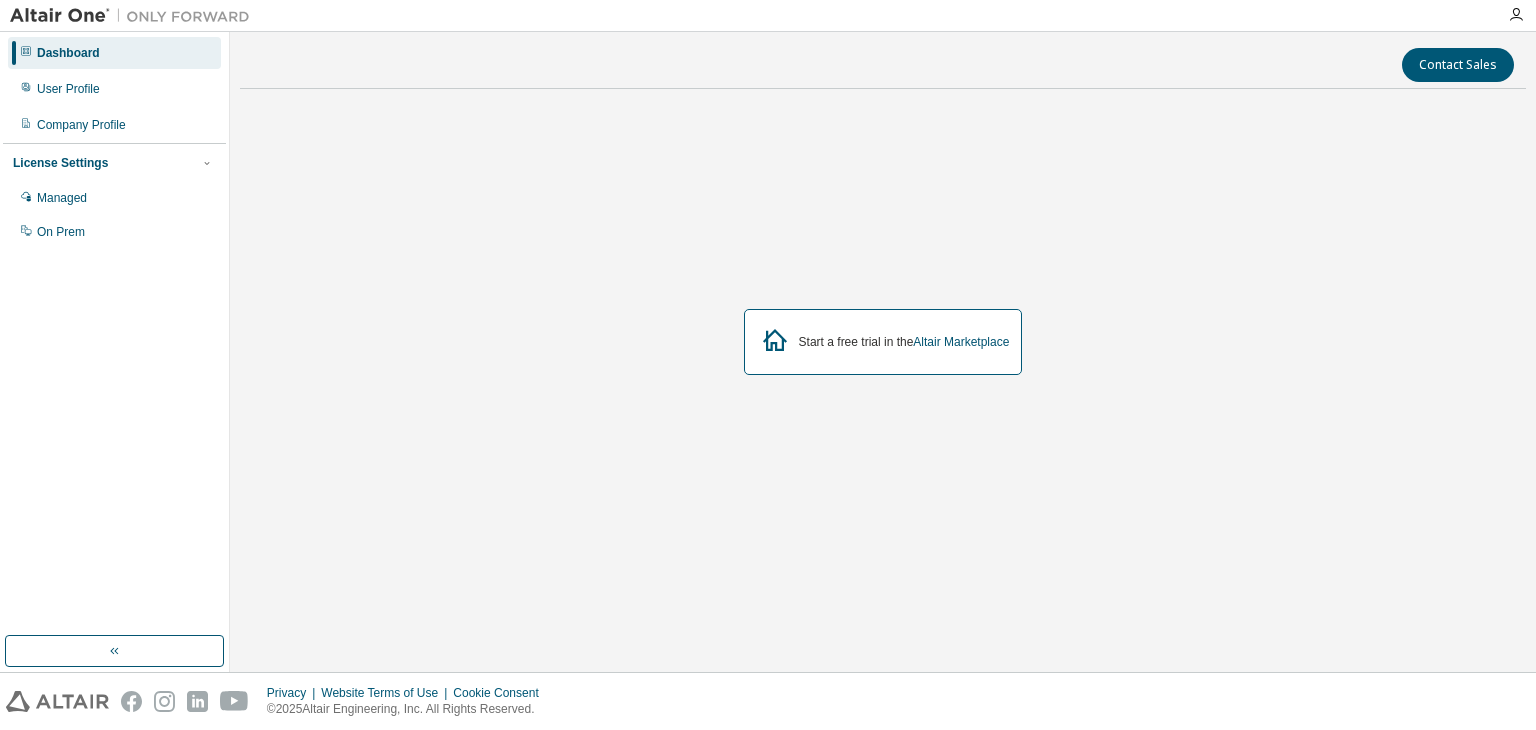 click at bounding box center (114, 651) 